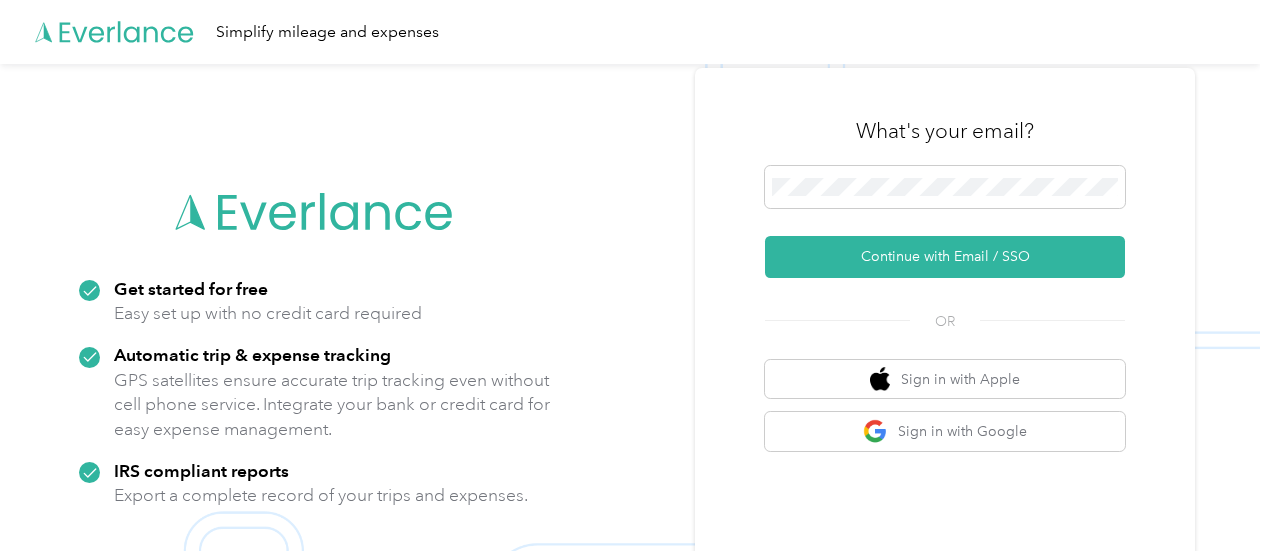 scroll, scrollTop: 0, scrollLeft: 0, axis: both 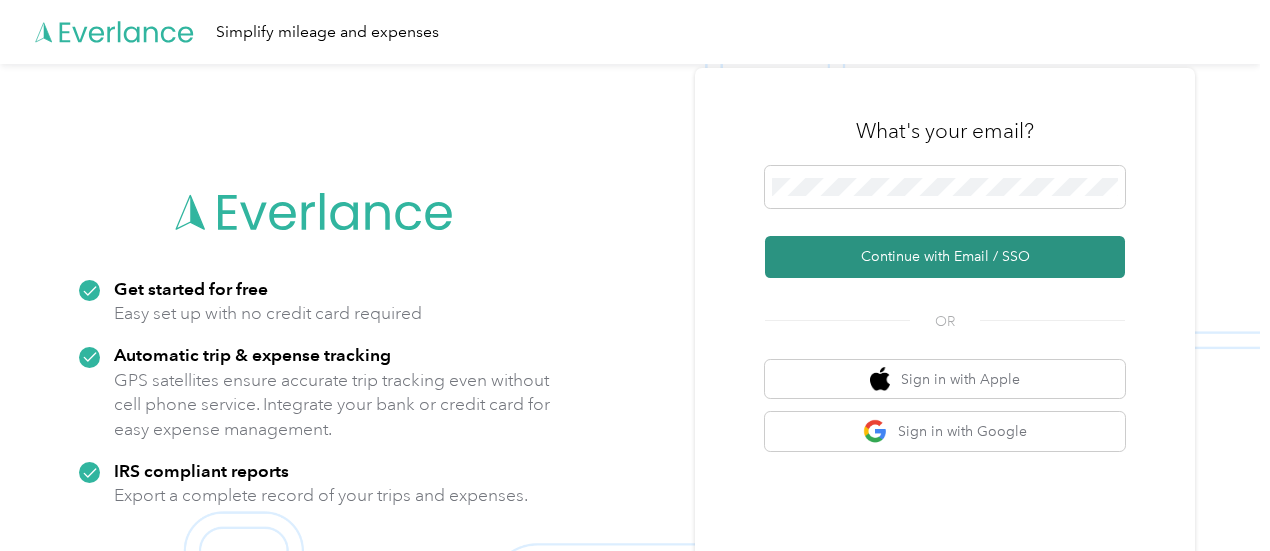 click on "Continue with Email / SSO" at bounding box center (945, 257) 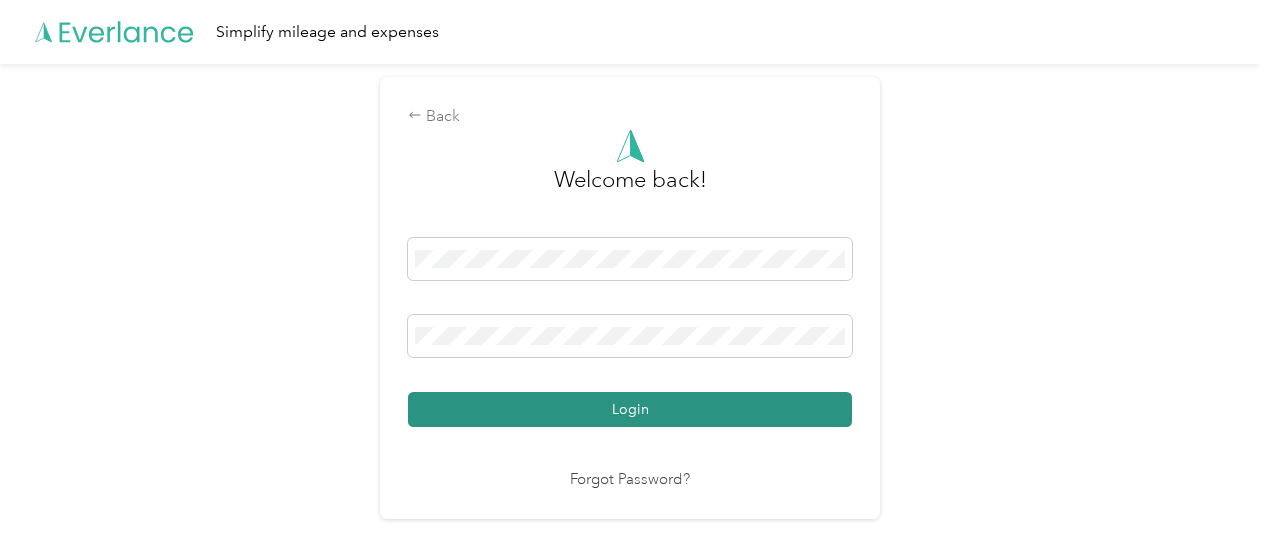 click on "Login" at bounding box center [630, 409] 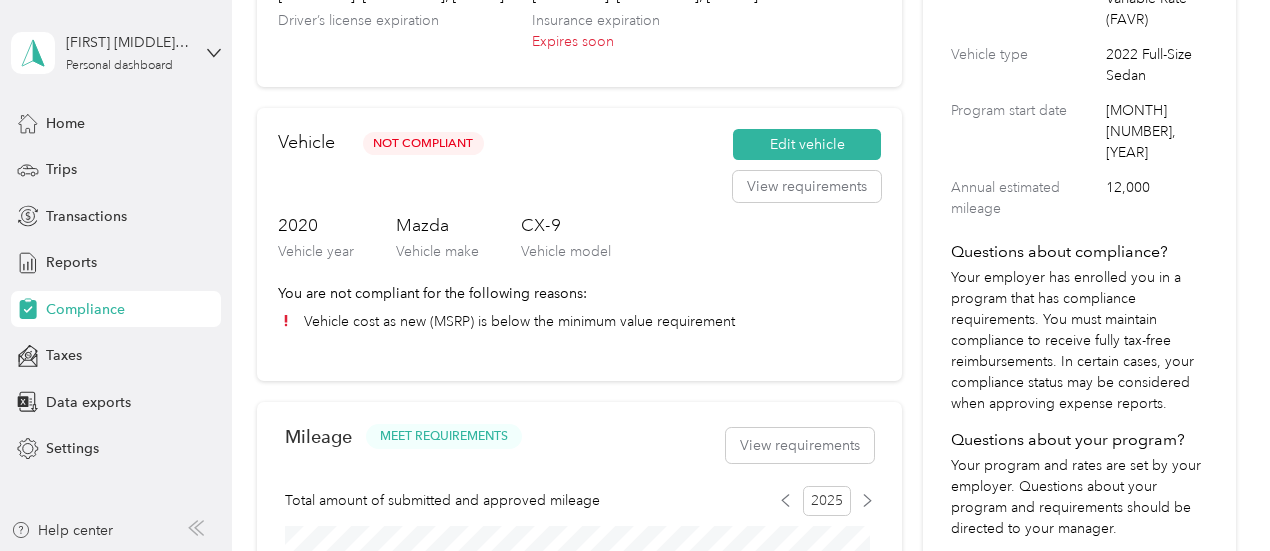 scroll, scrollTop: 342, scrollLeft: 0, axis: vertical 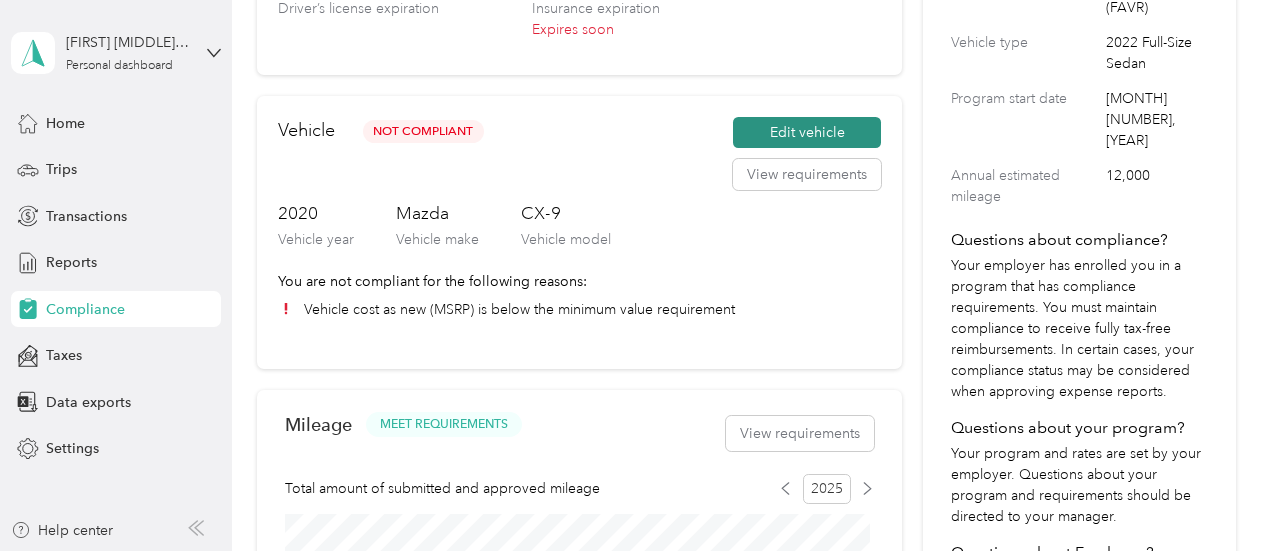 click on "Edit vehicle" at bounding box center (807, 133) 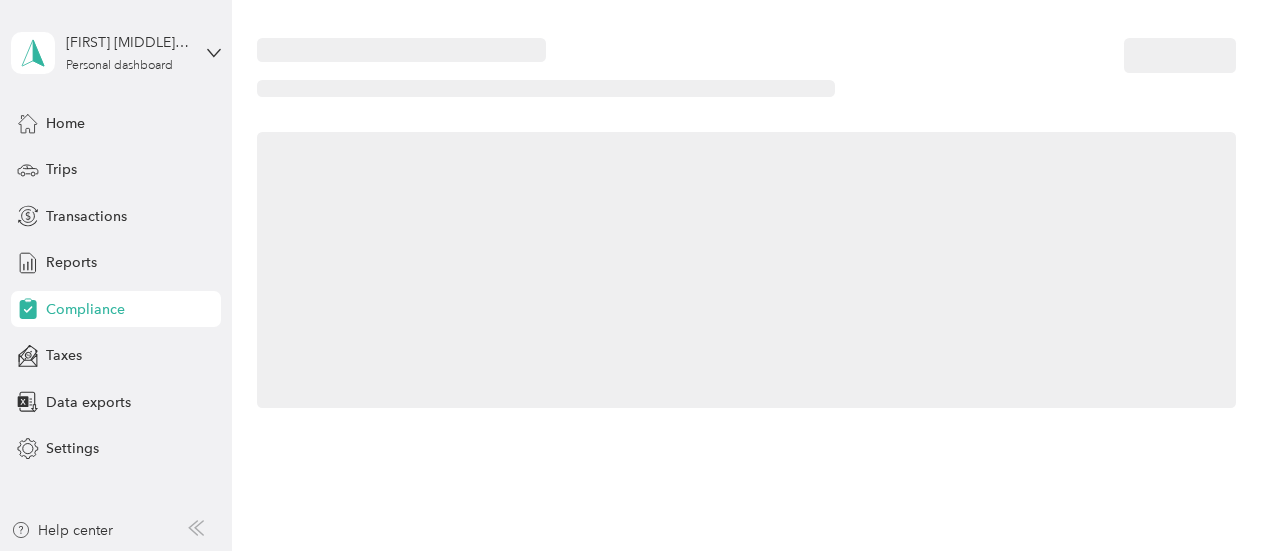 scroll, scrollTop: 342, scrollLeft: 0, axis: vertical 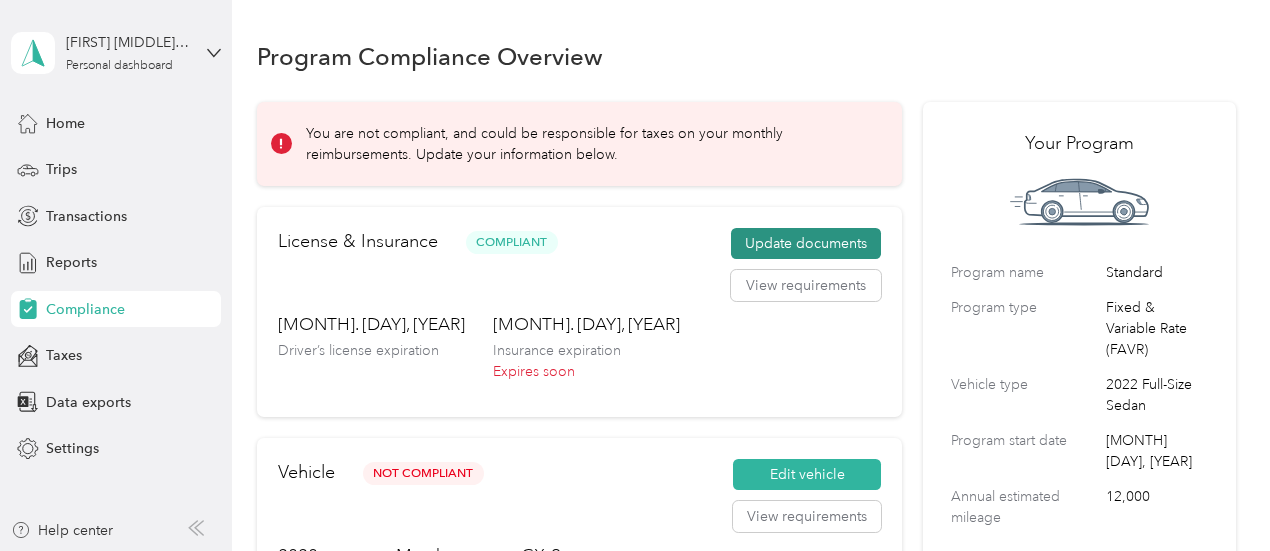 click on "Update documents" at bounding box center [806, 244] 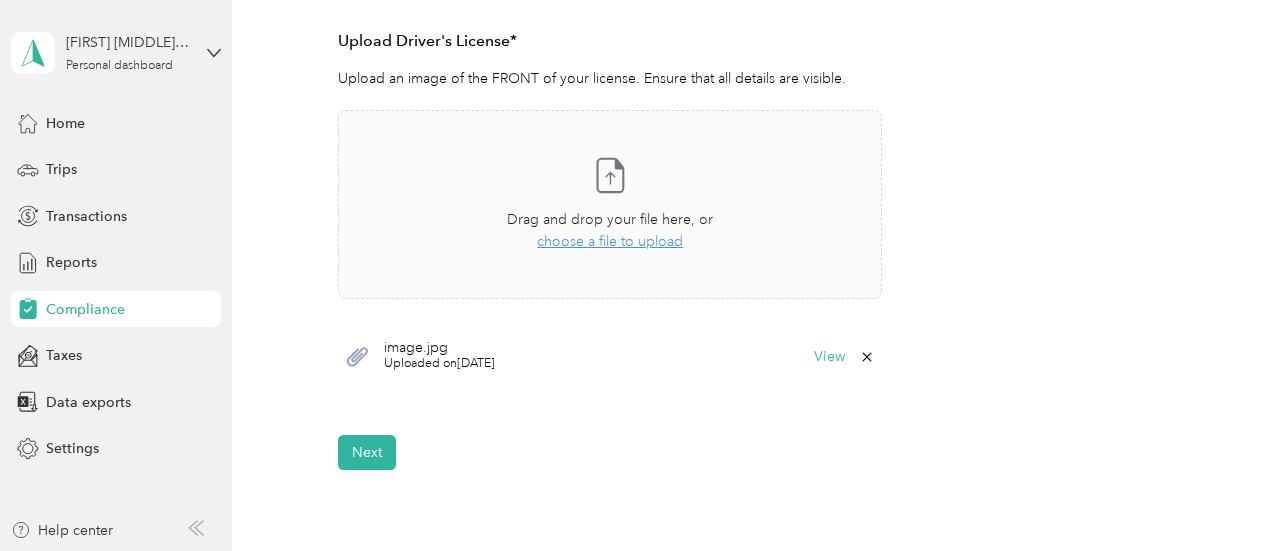 scroll, scrollTop: 554, scrollLeft: 0, axis: vertical 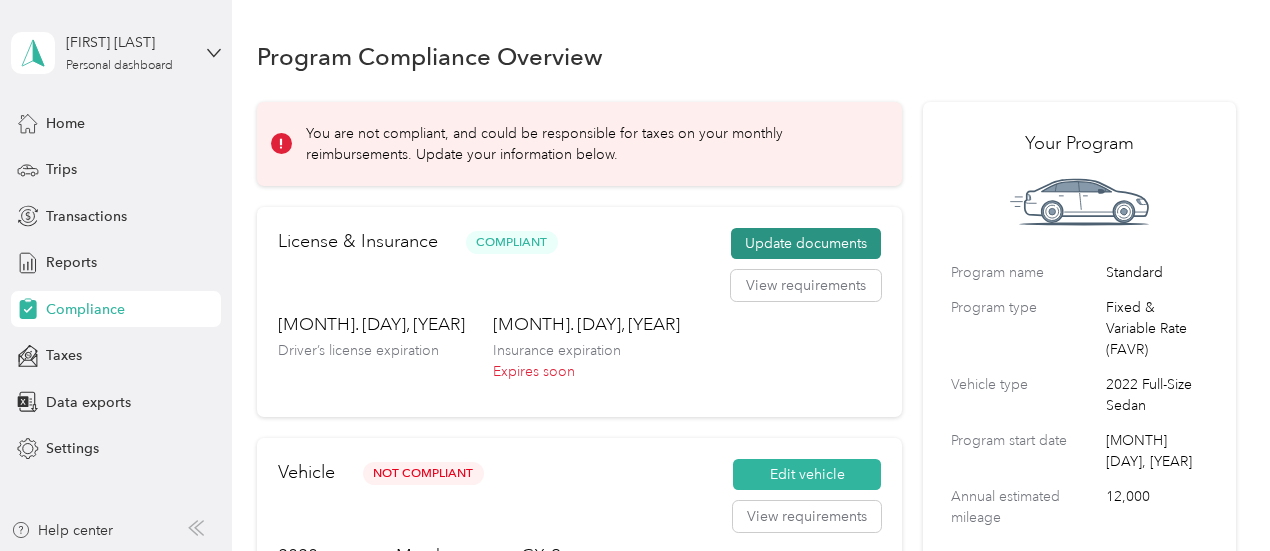 click on "Update documents" at bounding box center [806, 244] 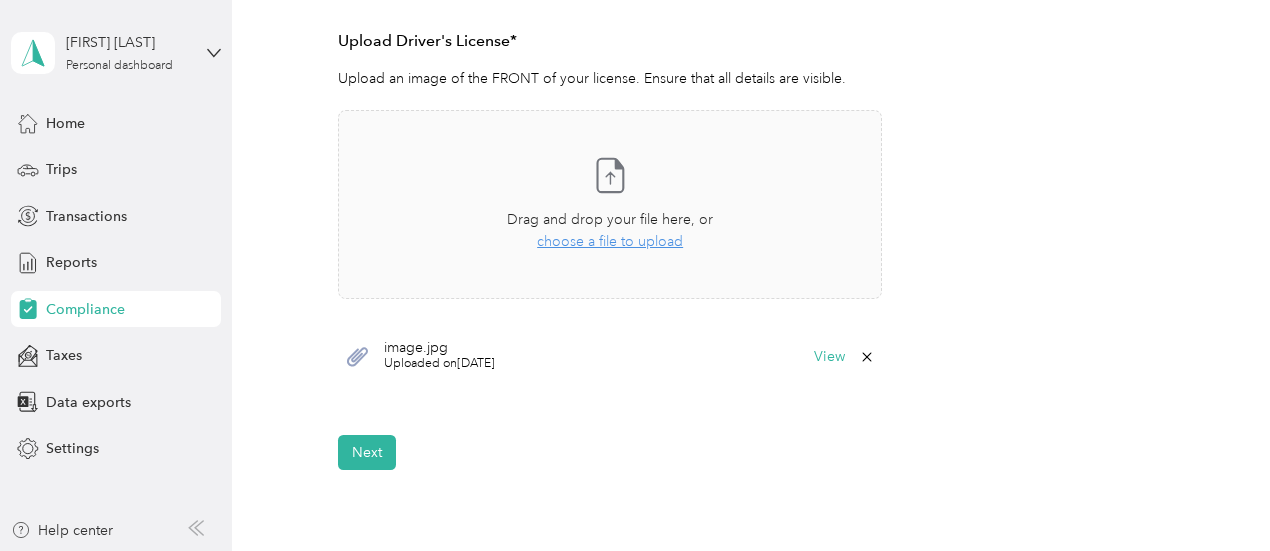 scroll, scrollTop: 559, scrollLeft: 0, axis: vertical 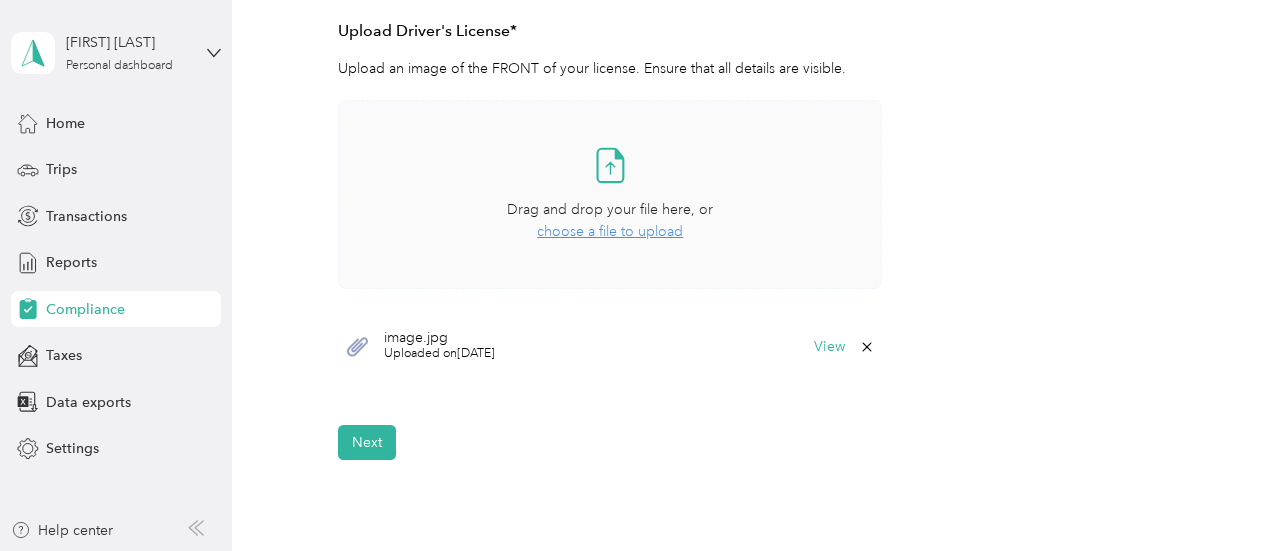 click on "choose a file to upload" at bounding box center (610, 231) 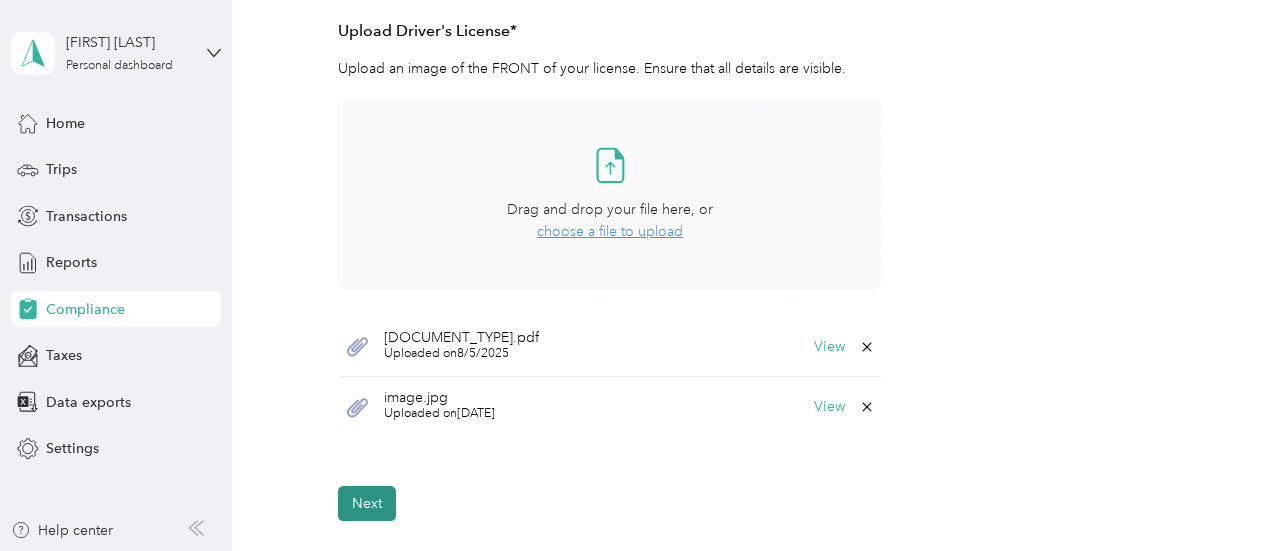 click on "Next" at bounding box center [367, 503] 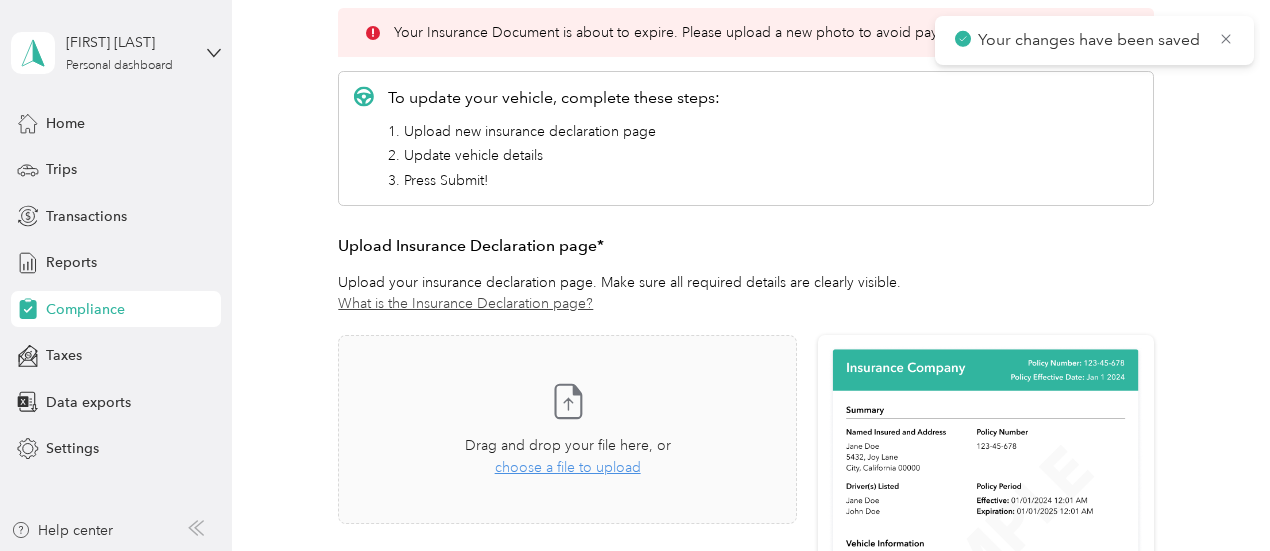 scroll, scrollTop: 24, scrollLeft: 0, axis: vertical 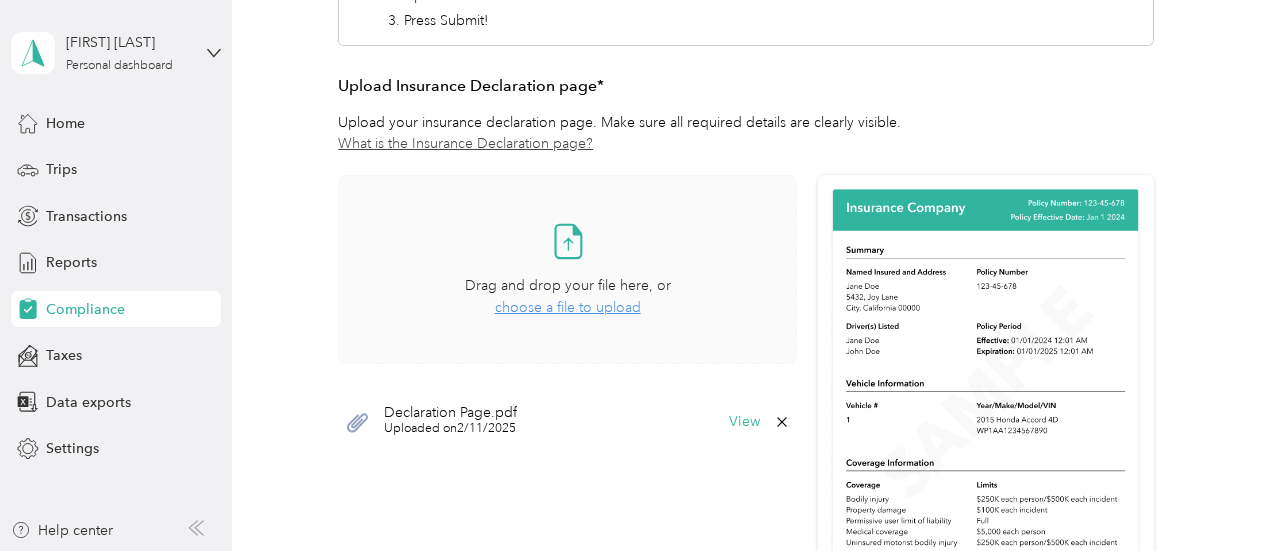 click on "choose a file to upload" at bounding box center [568, 307] 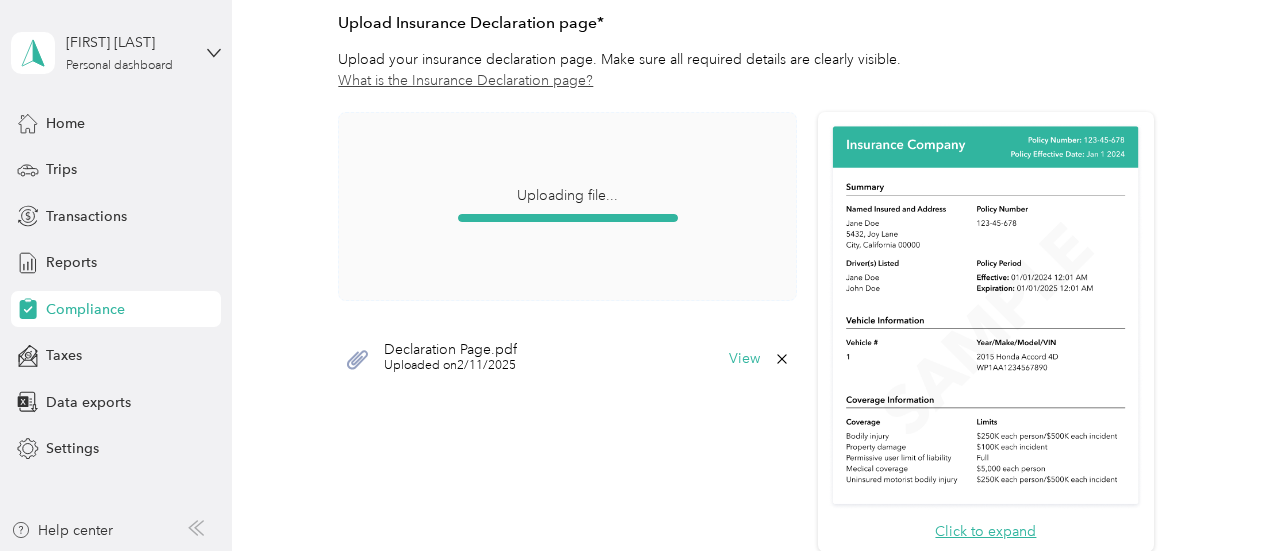 scroll, scrollTop: 394, scrollLeft: 0, axis: vertical 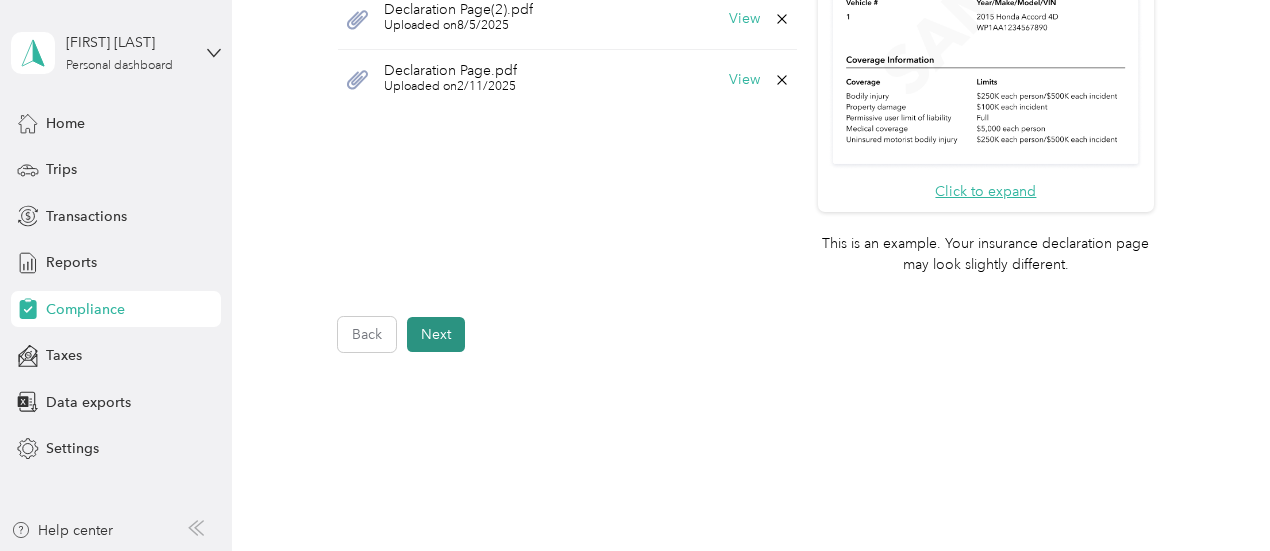 click on "Next" at bounding box center [436, 334] 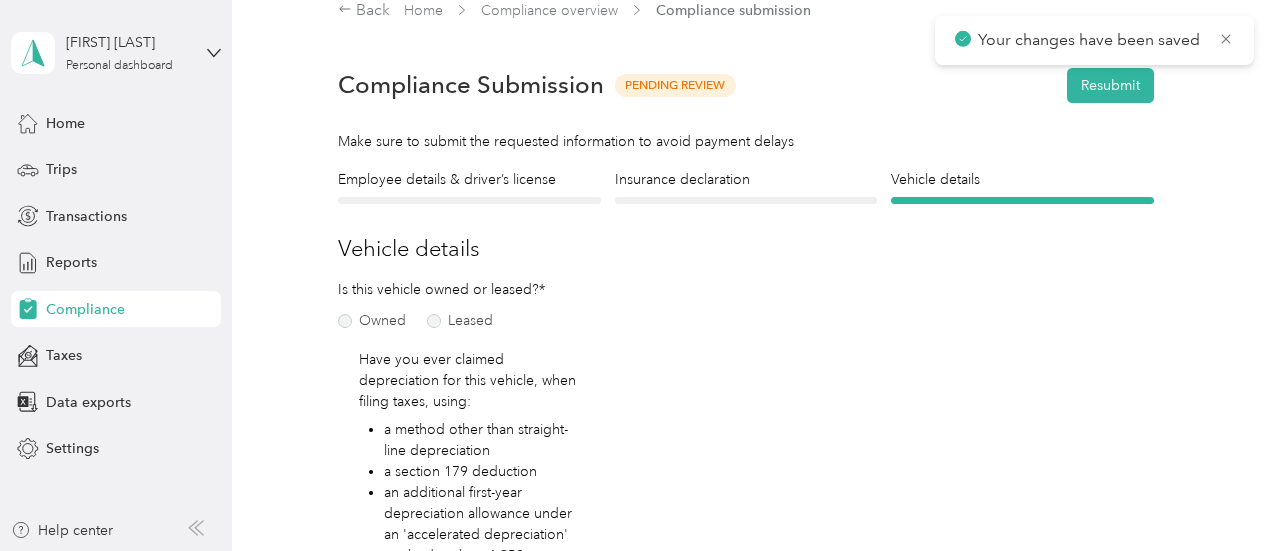 scroll, scrollTop: 24, scrollLeft: 0, axis: vertical 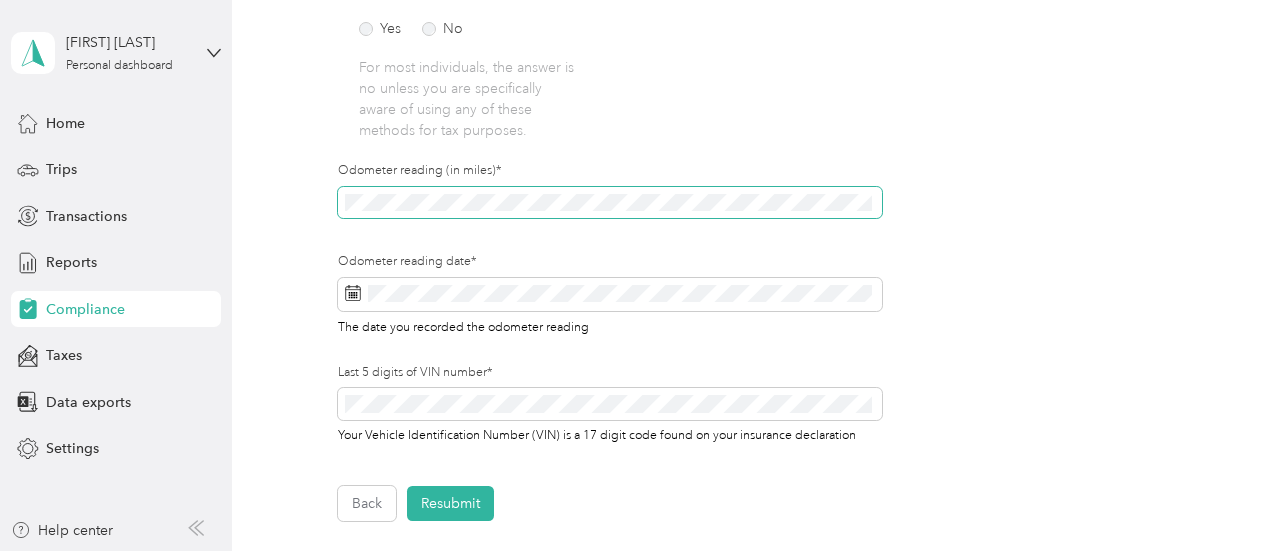 click at bounding box center [610, 203] 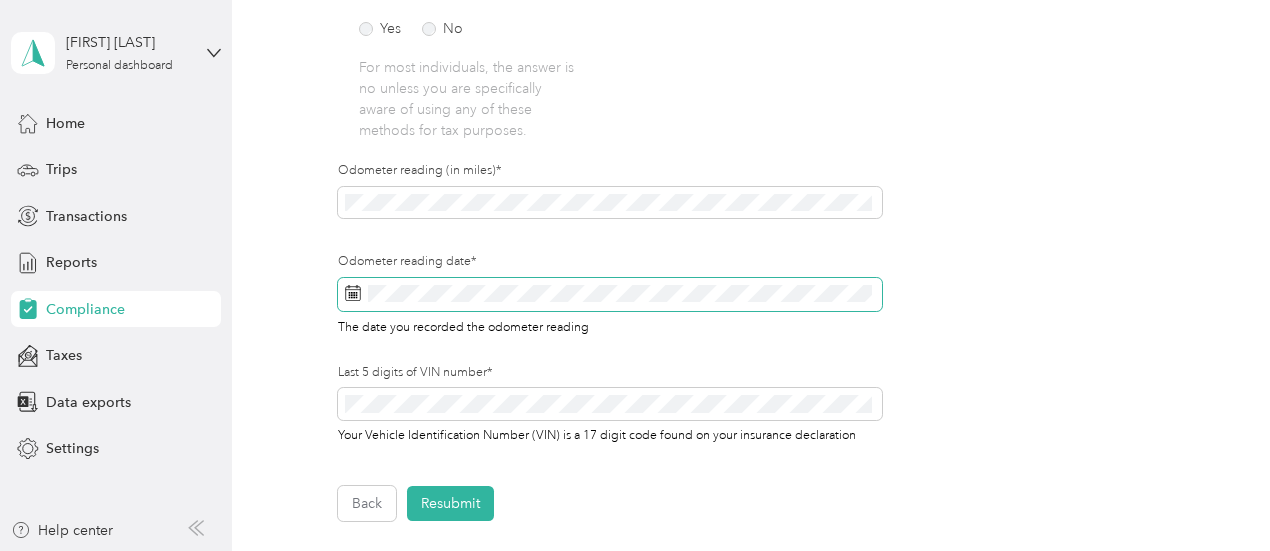 click 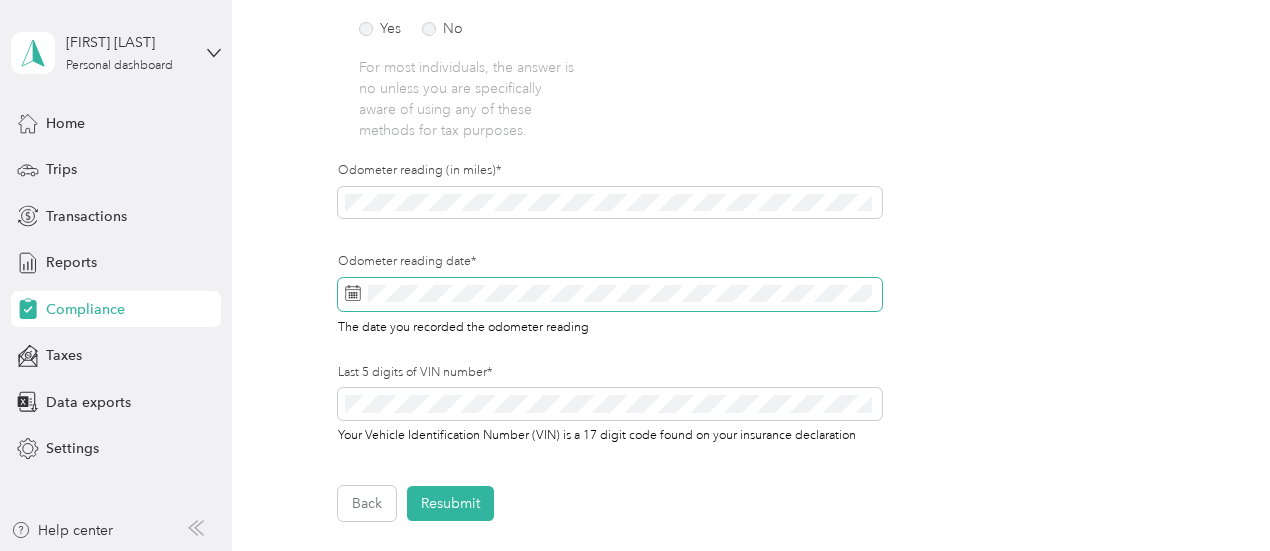 click at bounding box center [610, 295] 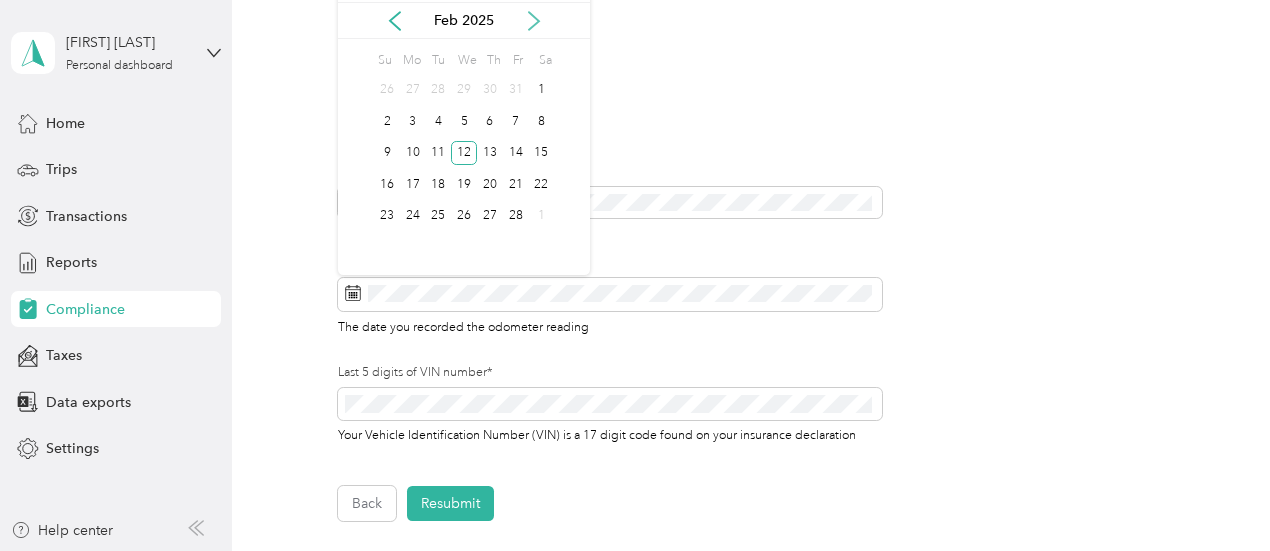click 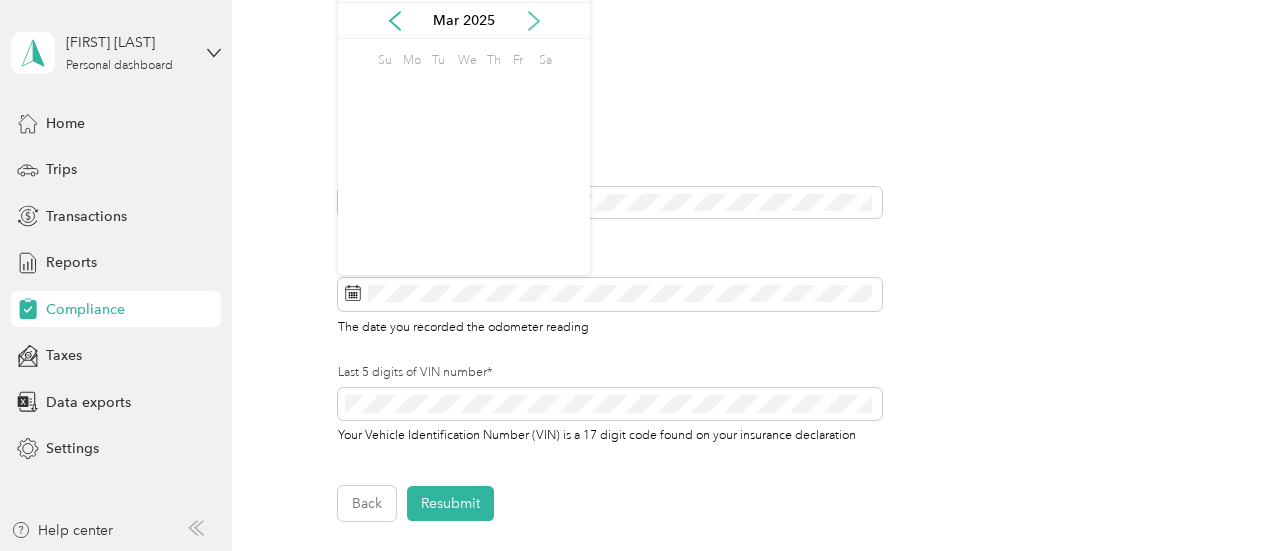 click 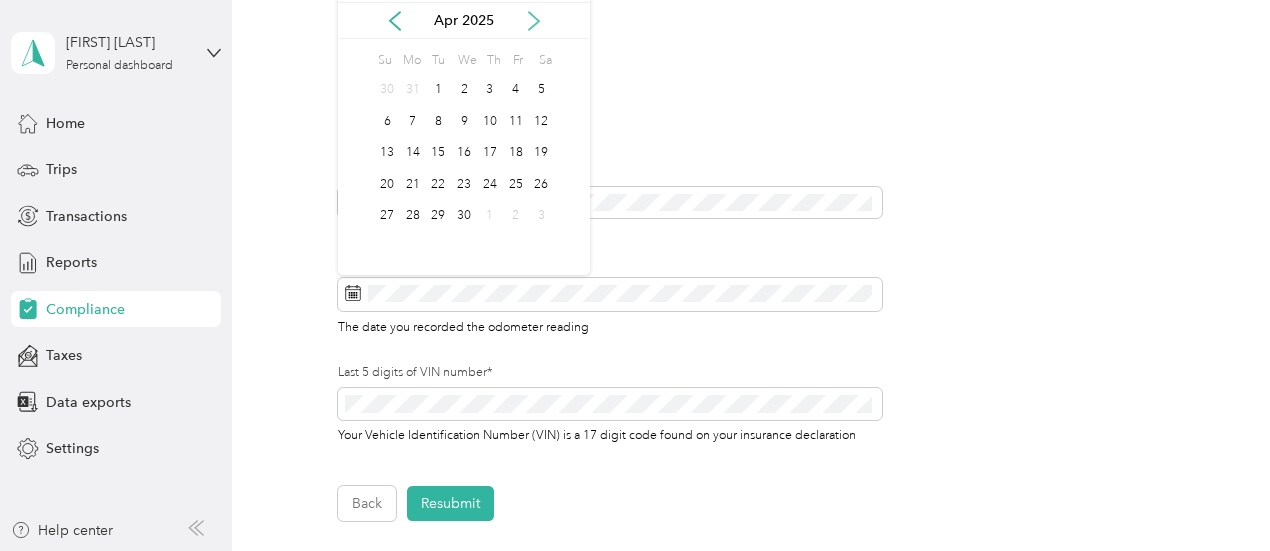 click 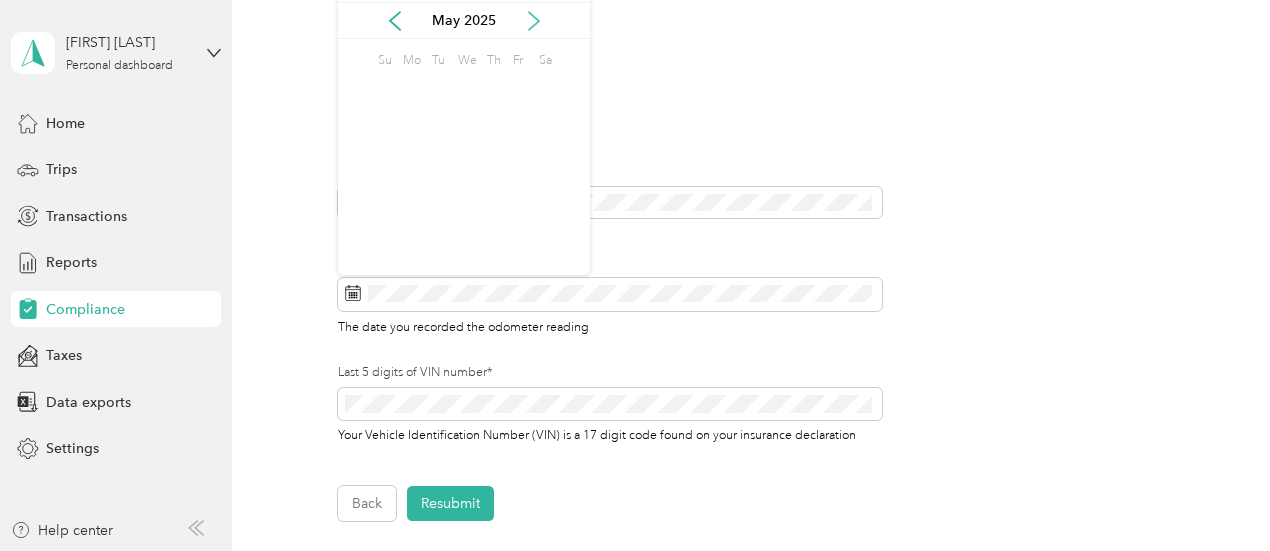 click 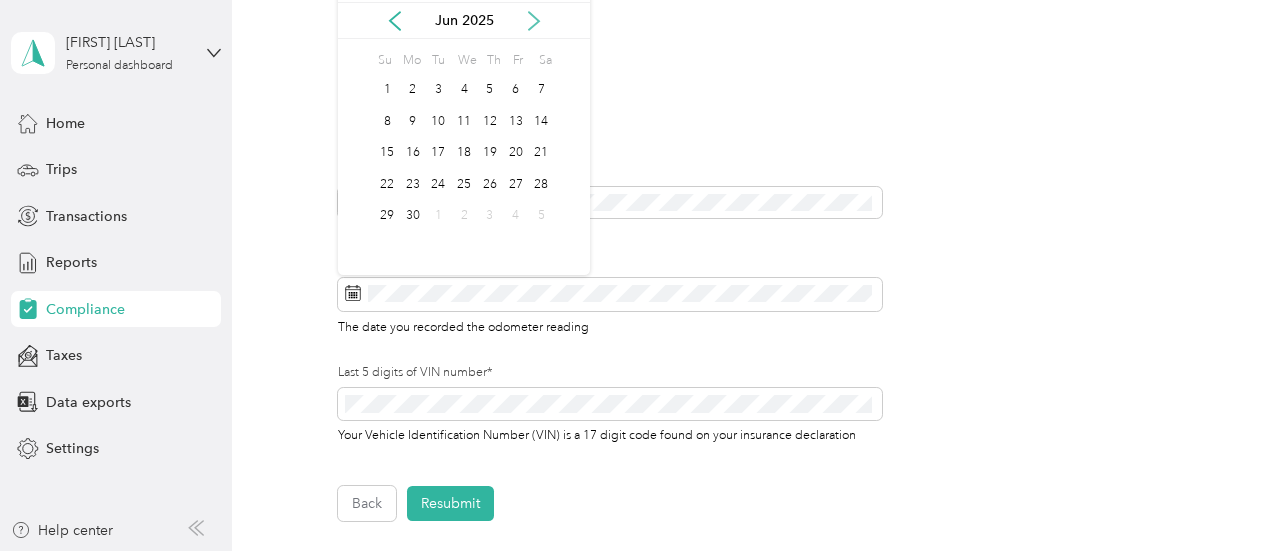 click 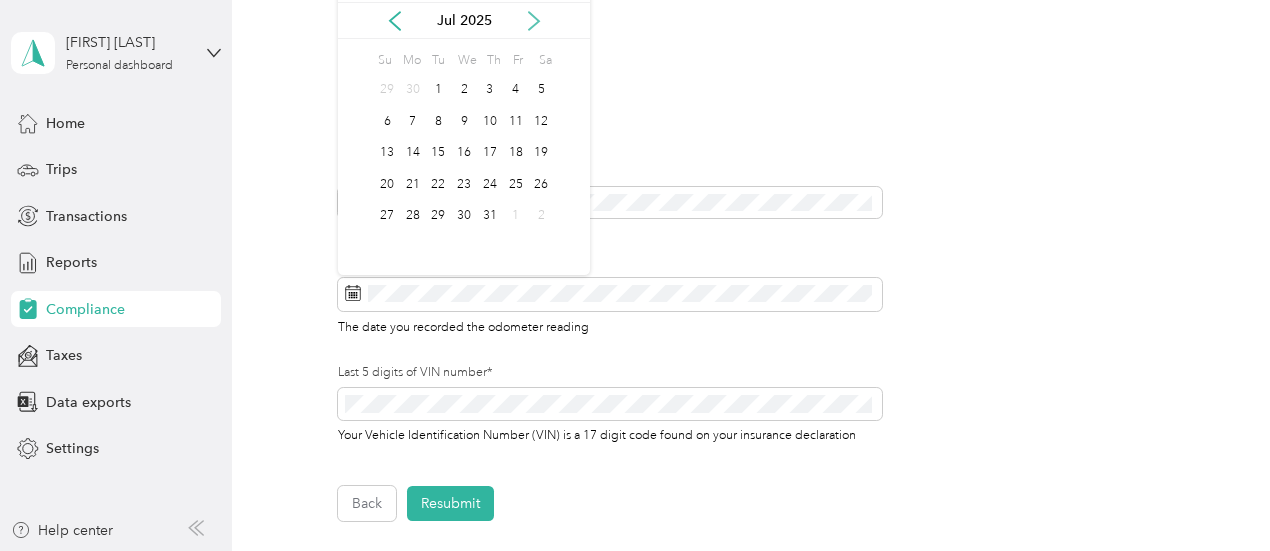 click 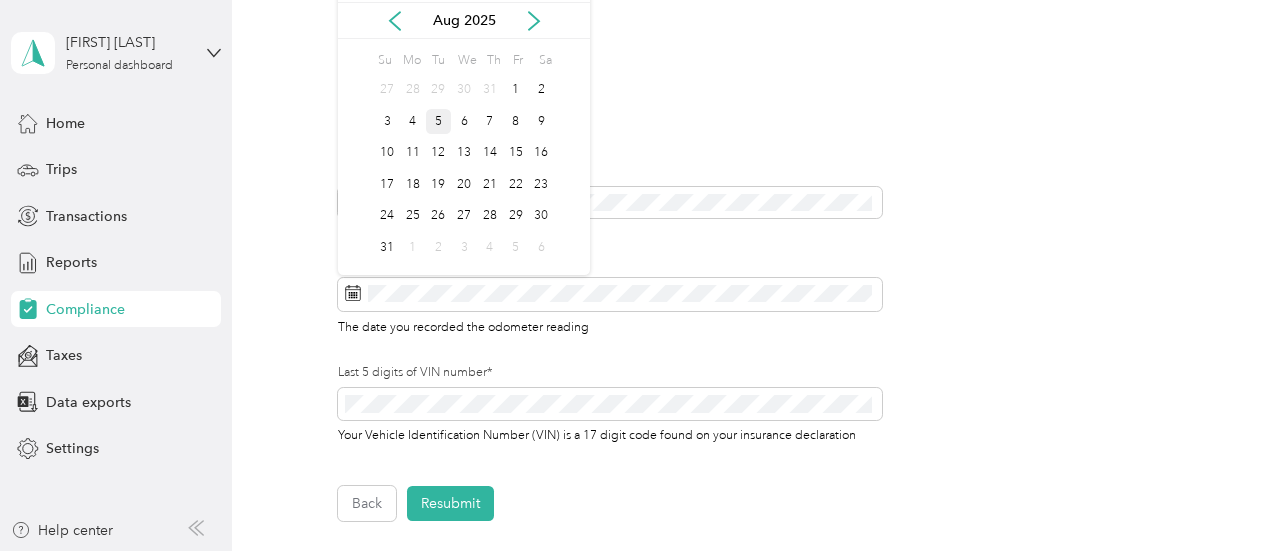 click on "5" at bounding box center [439, 121] 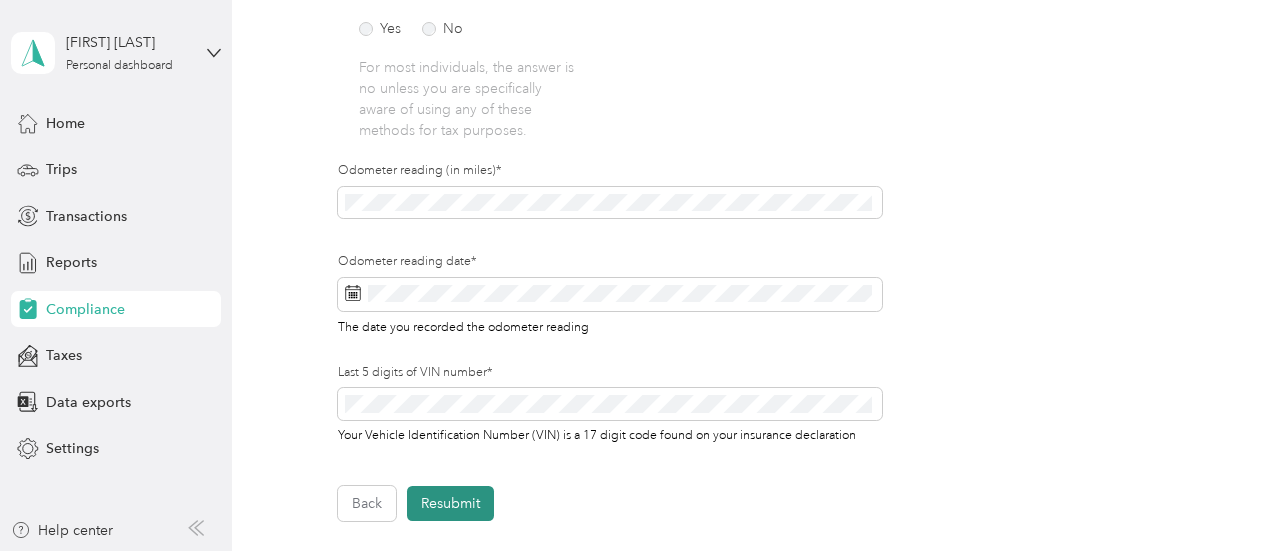 click on "Resubmit" at bounding box center [450, 503] 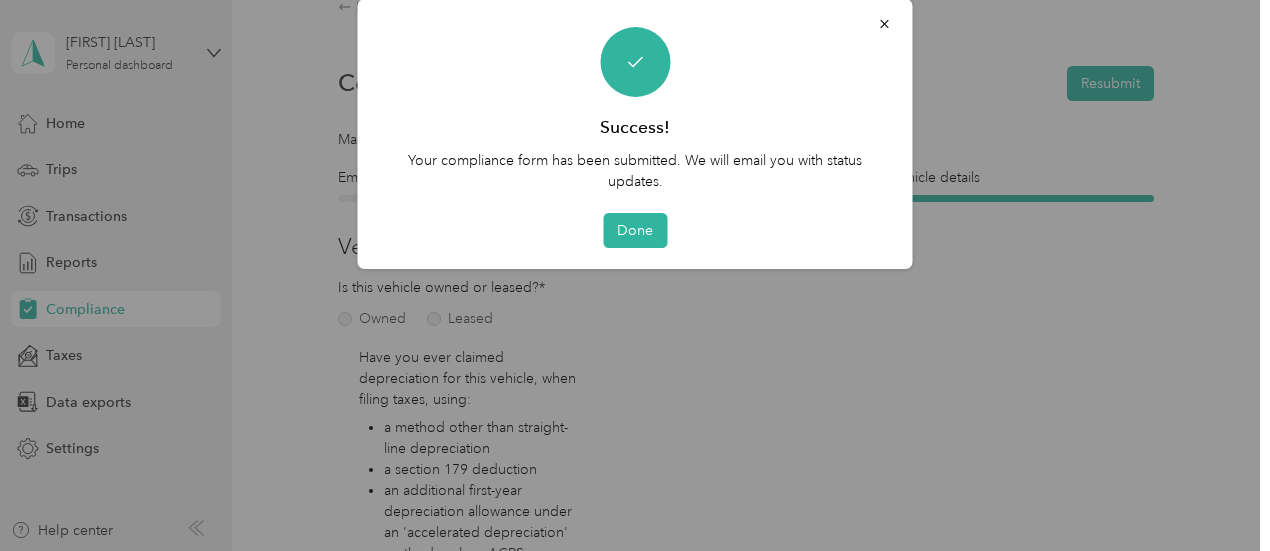 scroll, scrollTop: 24, scrollLeft: 0, axis: vertical 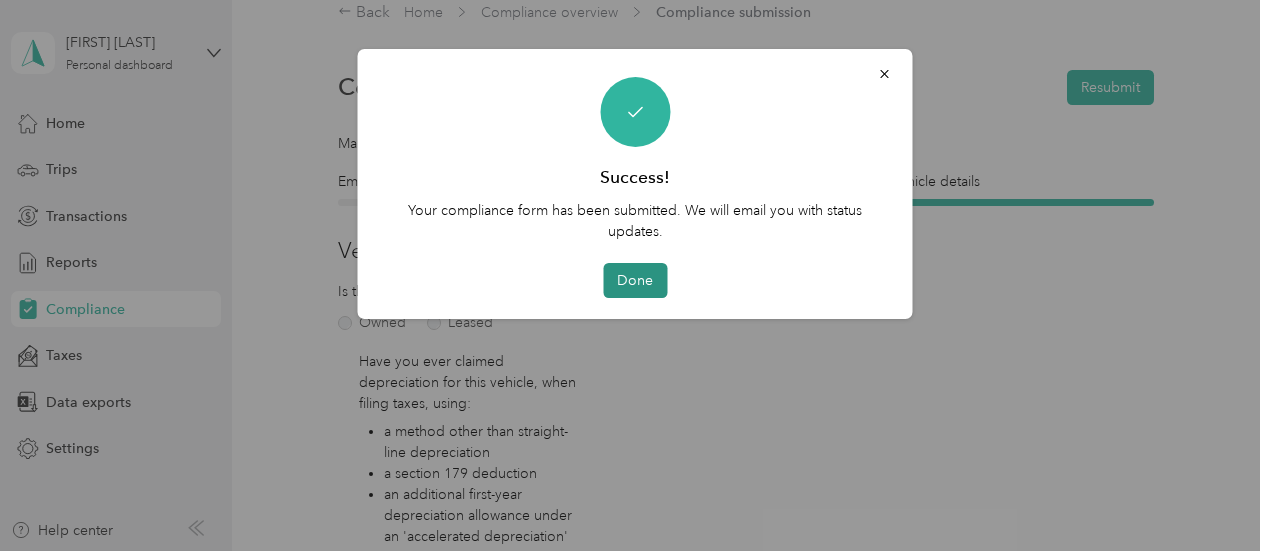 click on "Done" at bounding box center (635, 280) 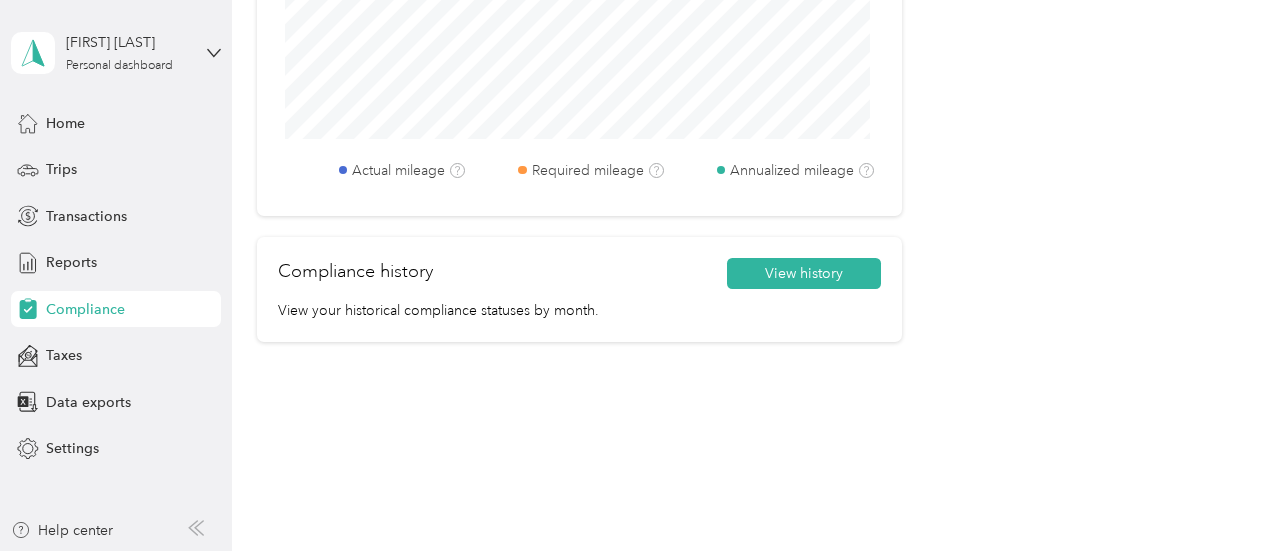 scroll, scrollTop: 1118, scrollLeft: 0, axis: vertical 